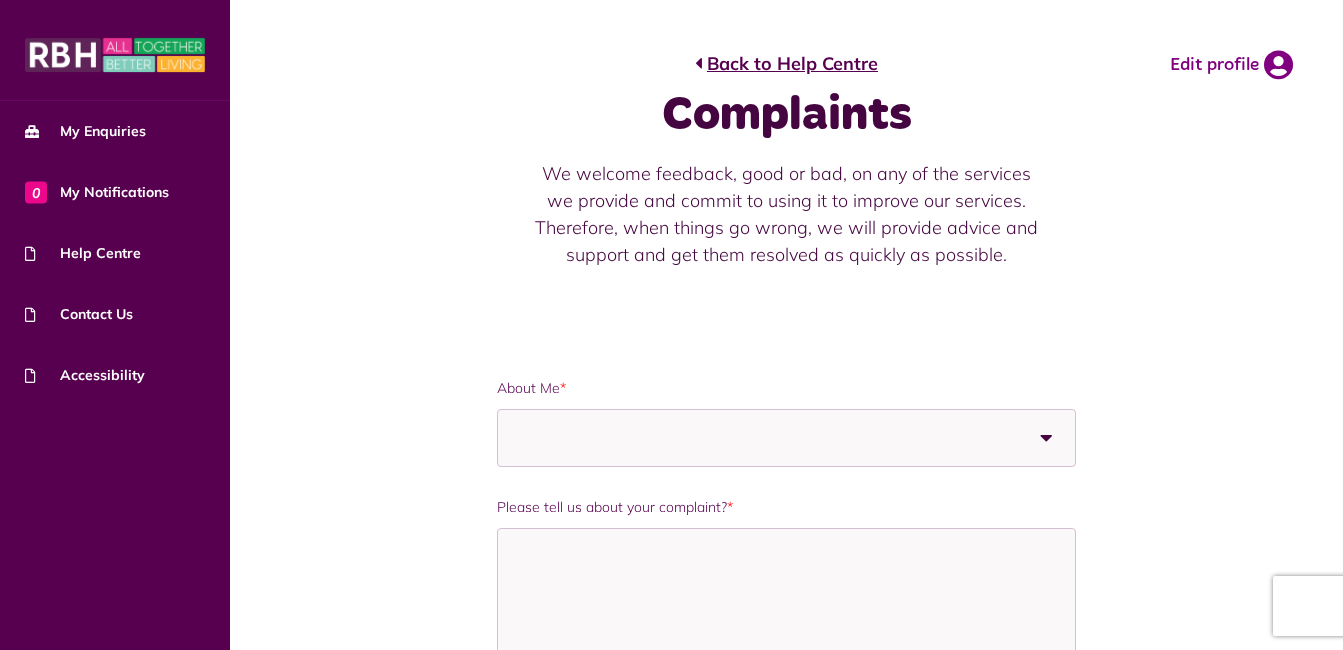 scroll, scrollTop: 0, scrollLeft: 0, axis: both 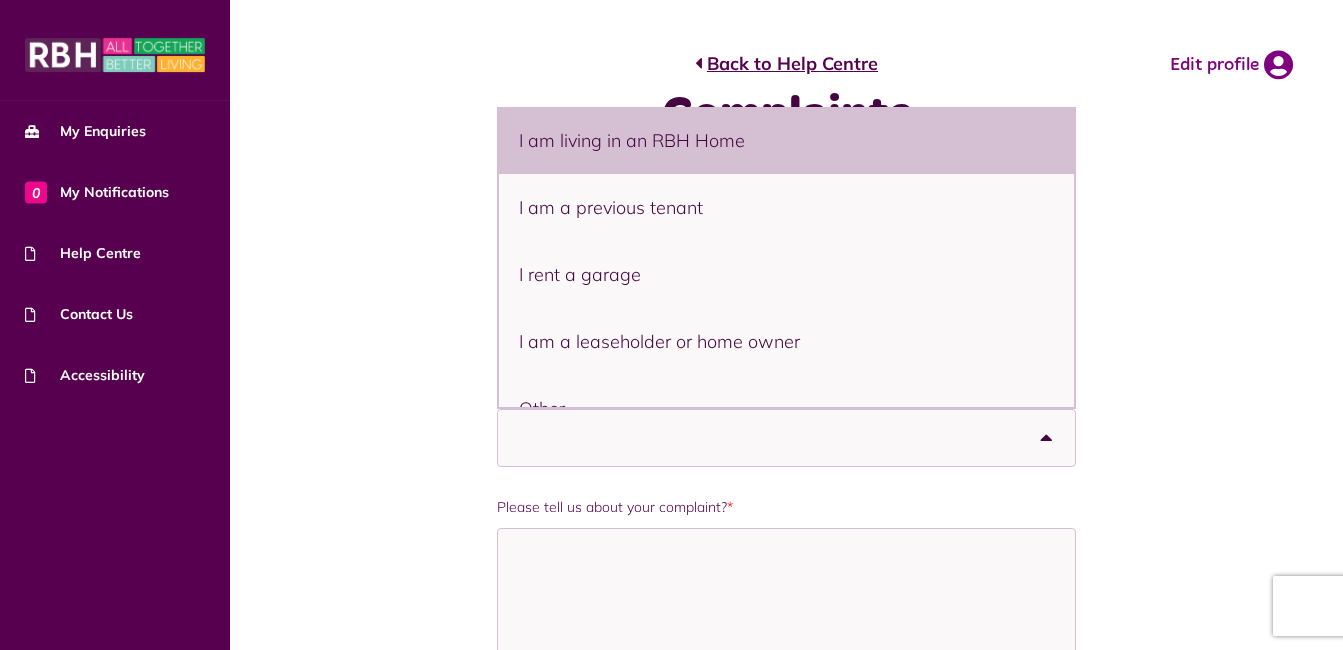 click on "I am living in an RBH Home" at bounding box center [786, 140] 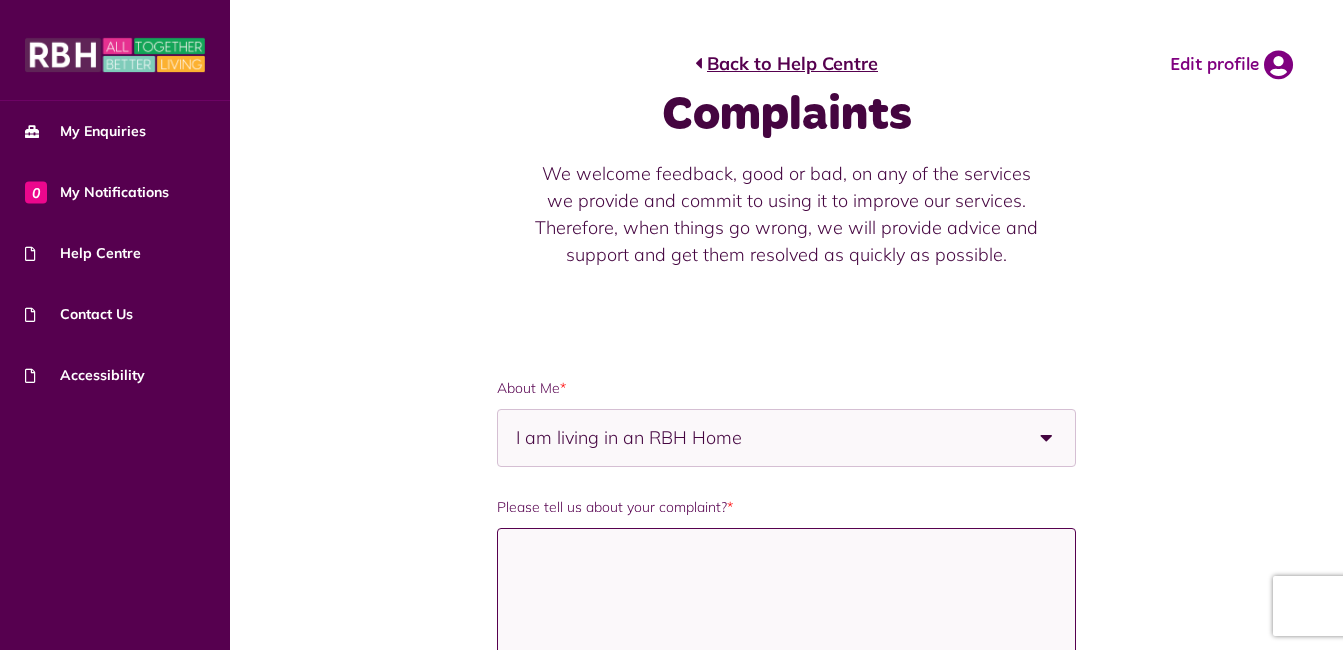 click on "Please tell us about your complaint?                                              *" at bounding box center (786, 628) 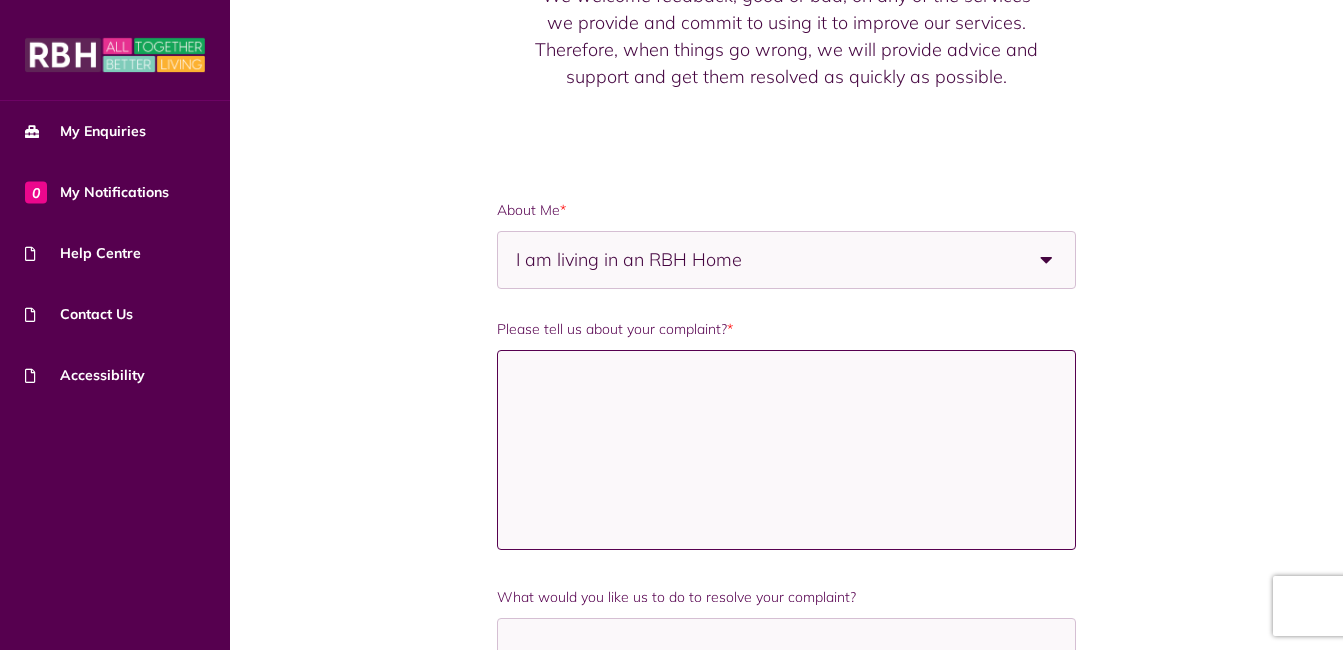 scroll, scrollTop: 209, scrollLeft: 0, axis: vertical 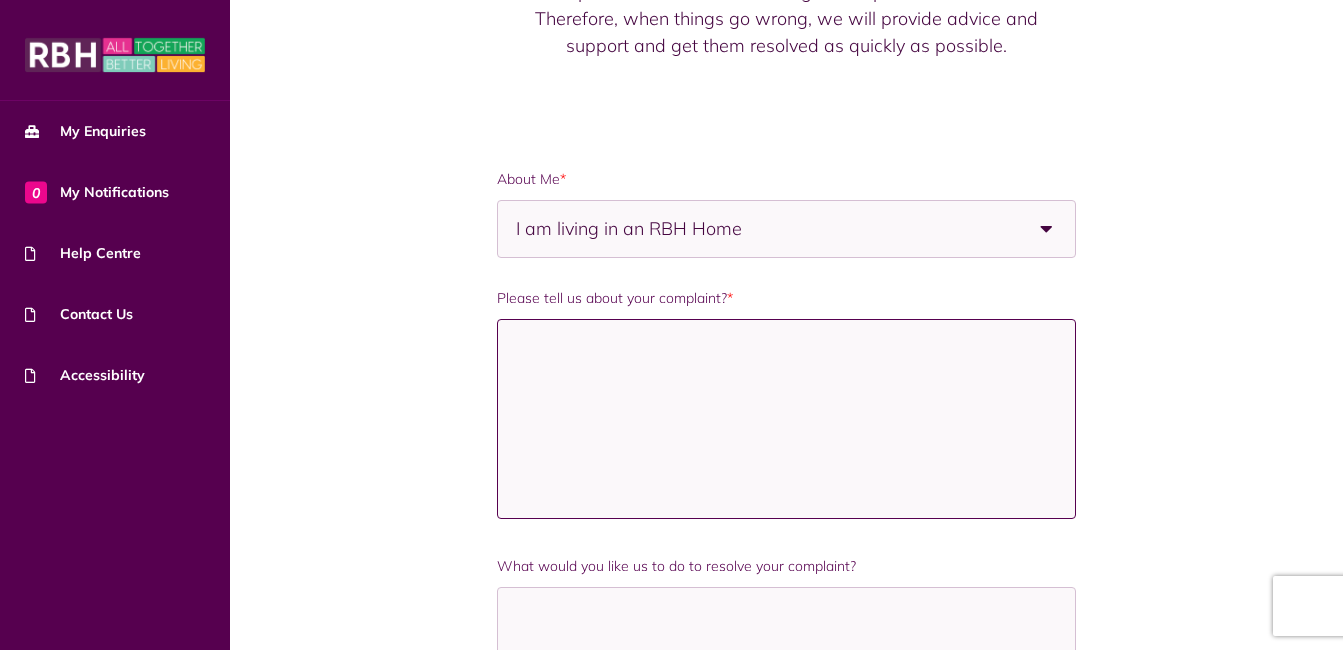 click on "Please tell us about your complaint?                                              *" at bounding box center [786, 419] 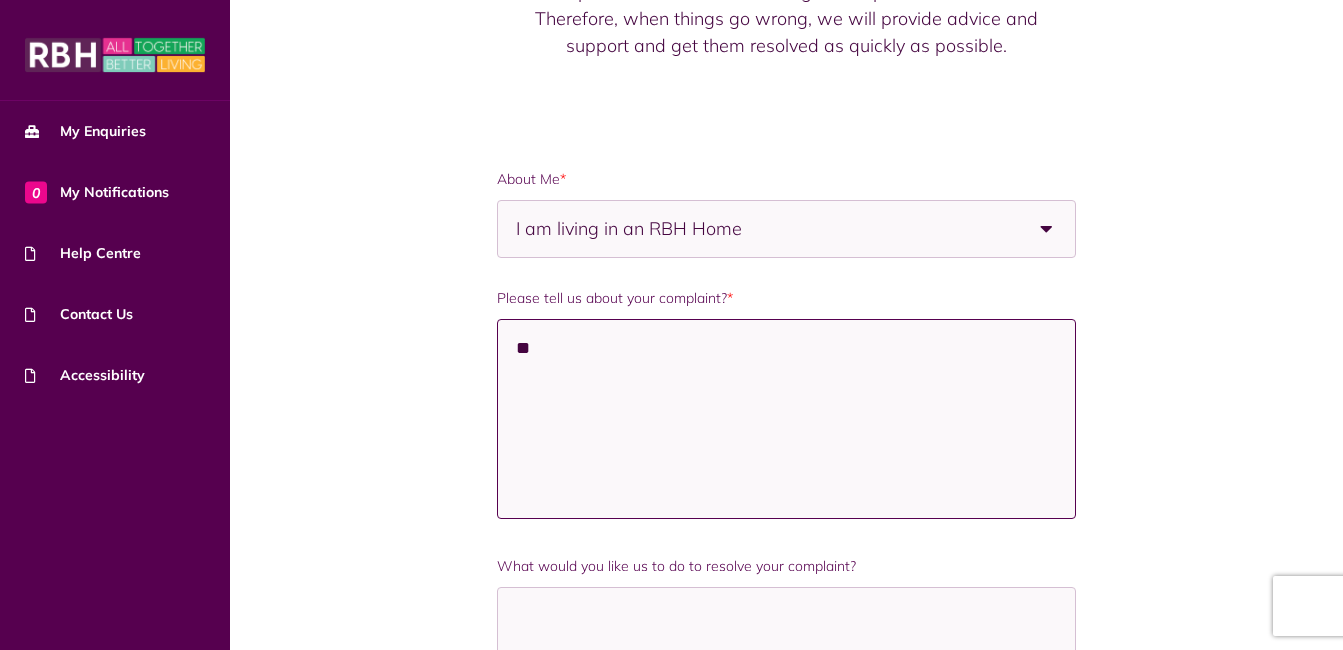 type on "*" 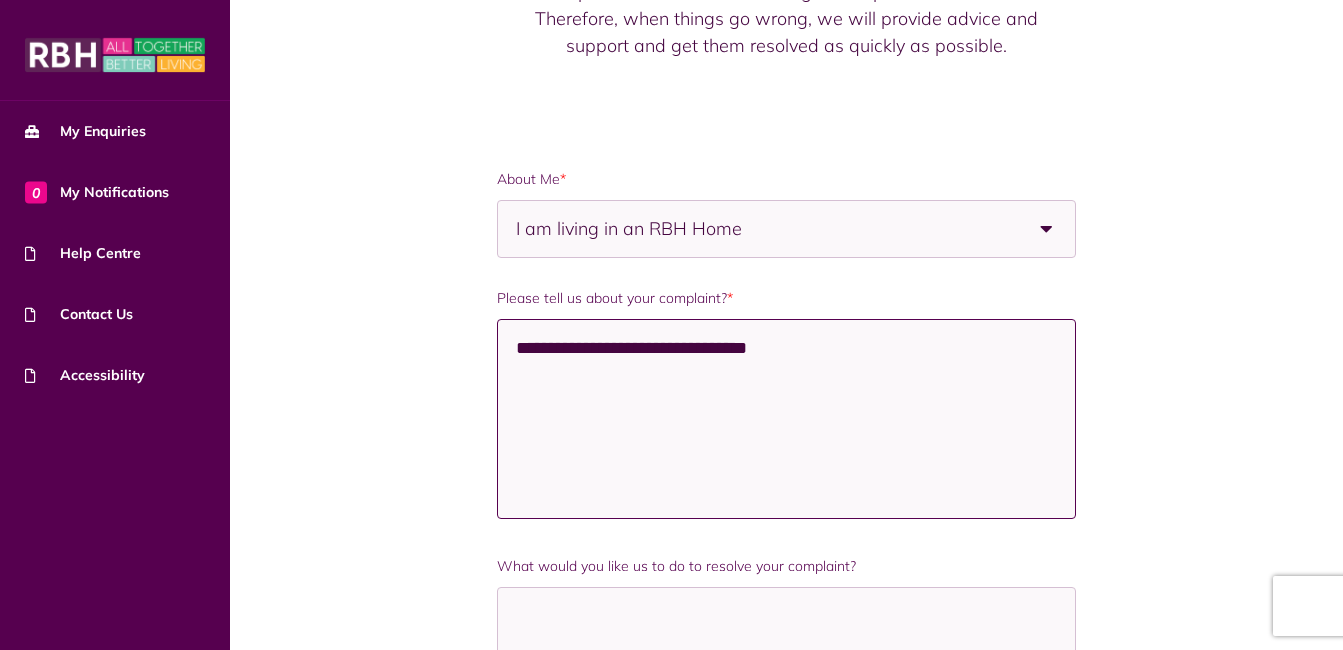 click on "[REDACTED]" at bounding box center (786, 419) 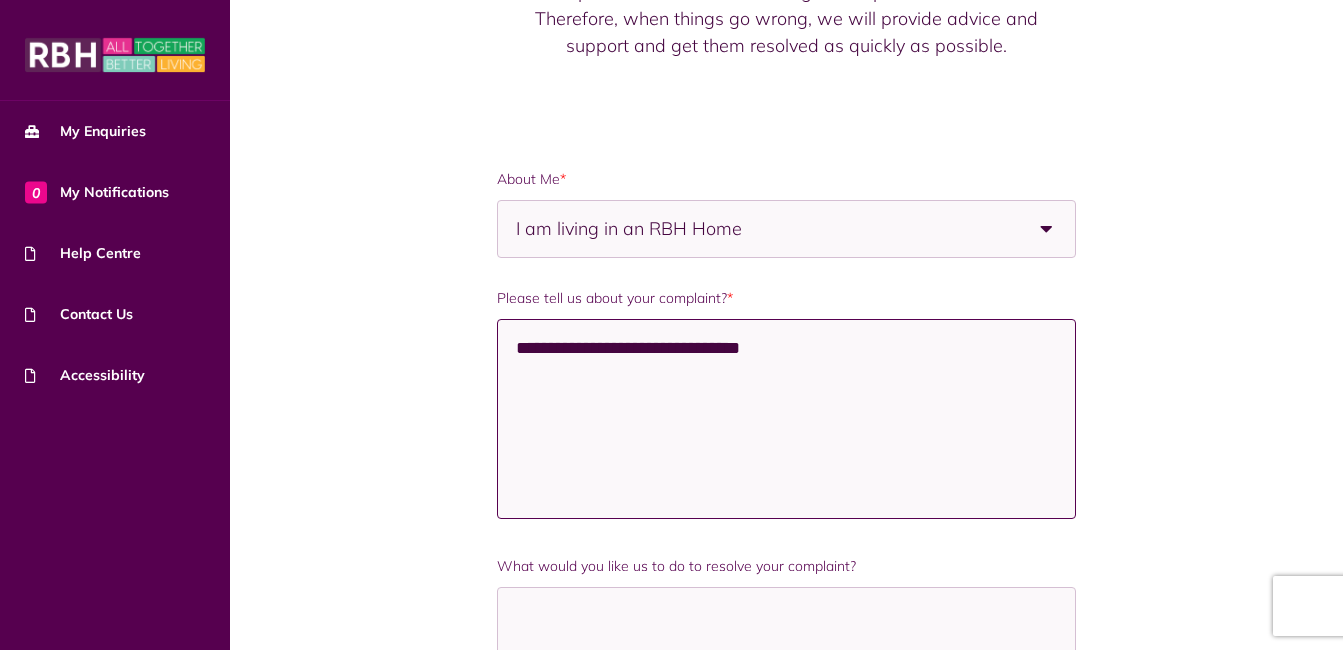 click on "**********" at bounding box center (786, 419) 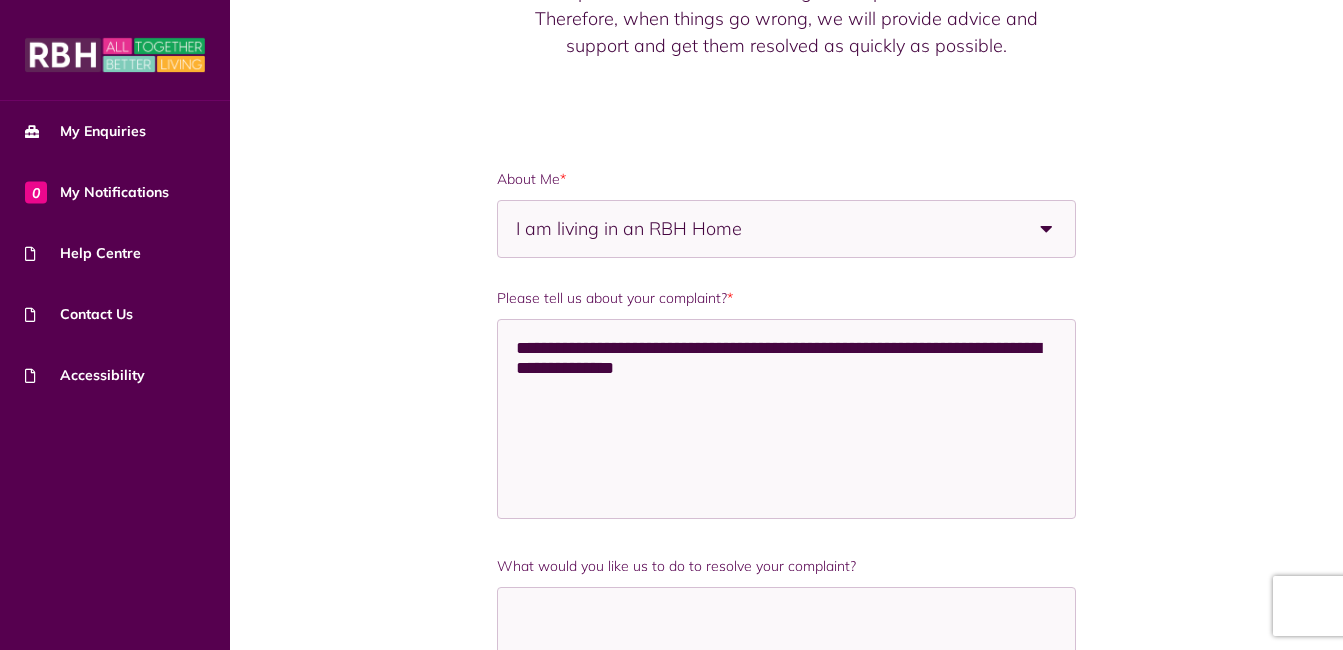 drag, startPoint x: 797, startPoint y: 351, endPoint x: 1301, endPoint y: 265, distance: 511.28467 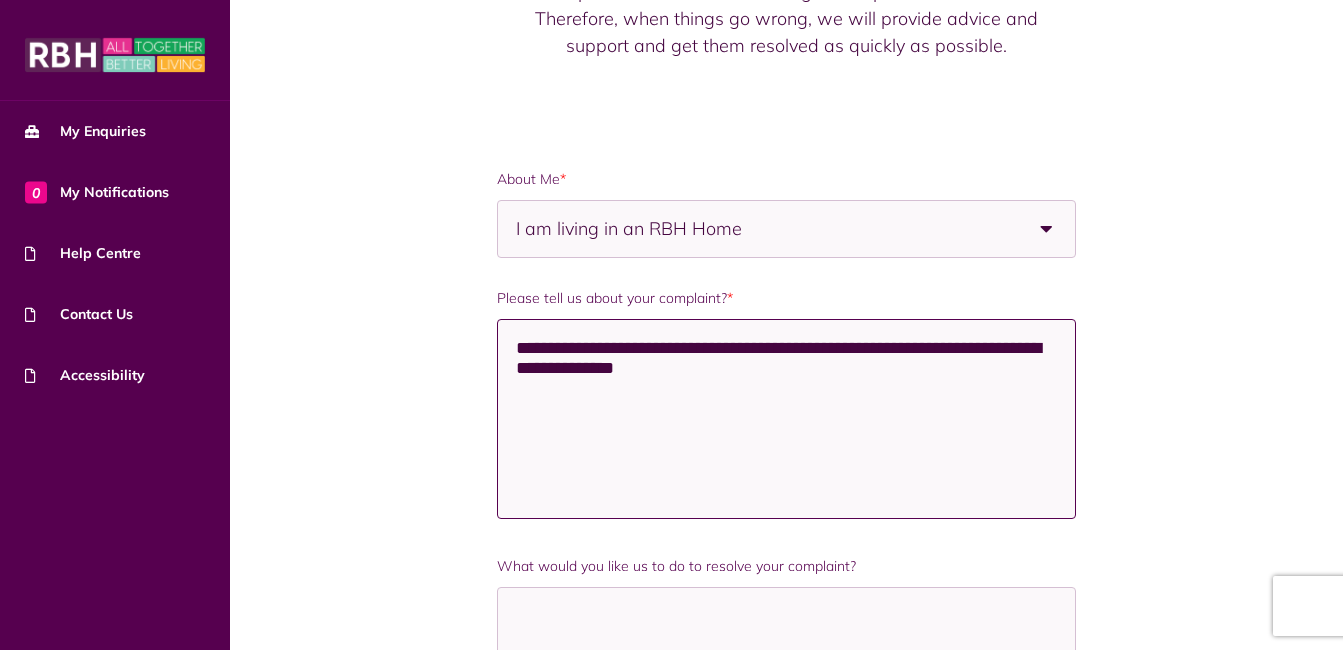 click on "[REDACTED]" at bounding box center (786, 419) 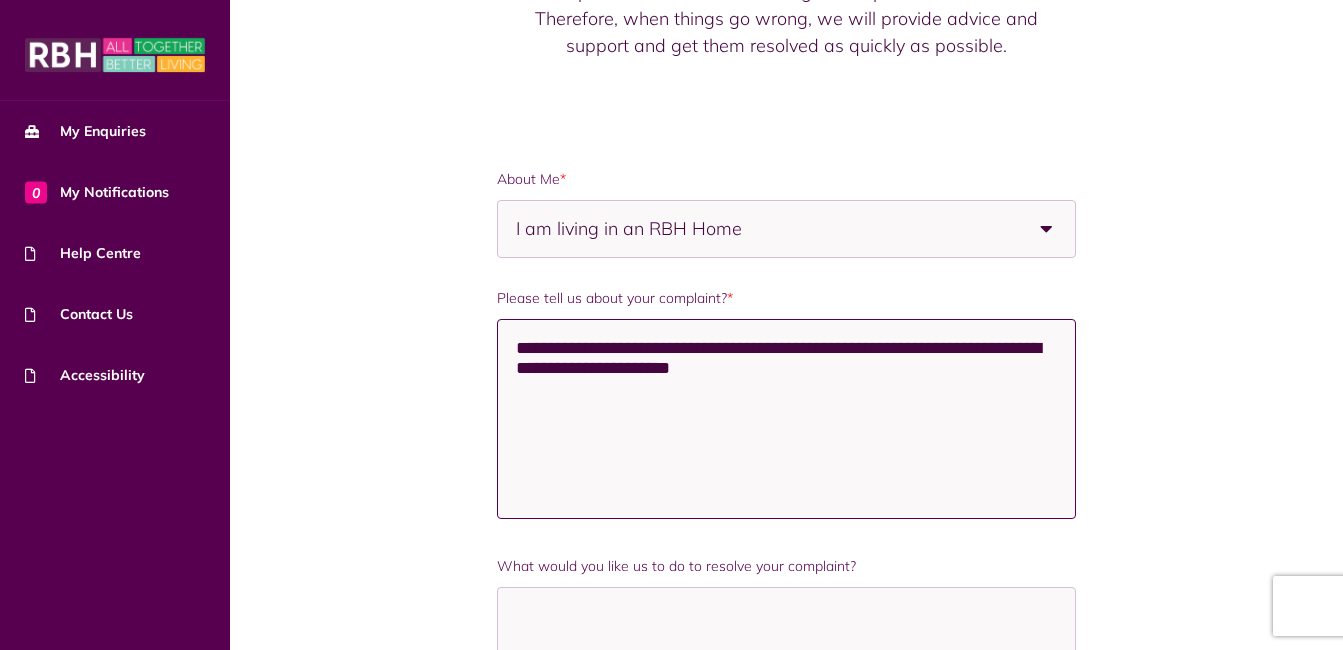 click on "**********" at bounding box center [786, 419] 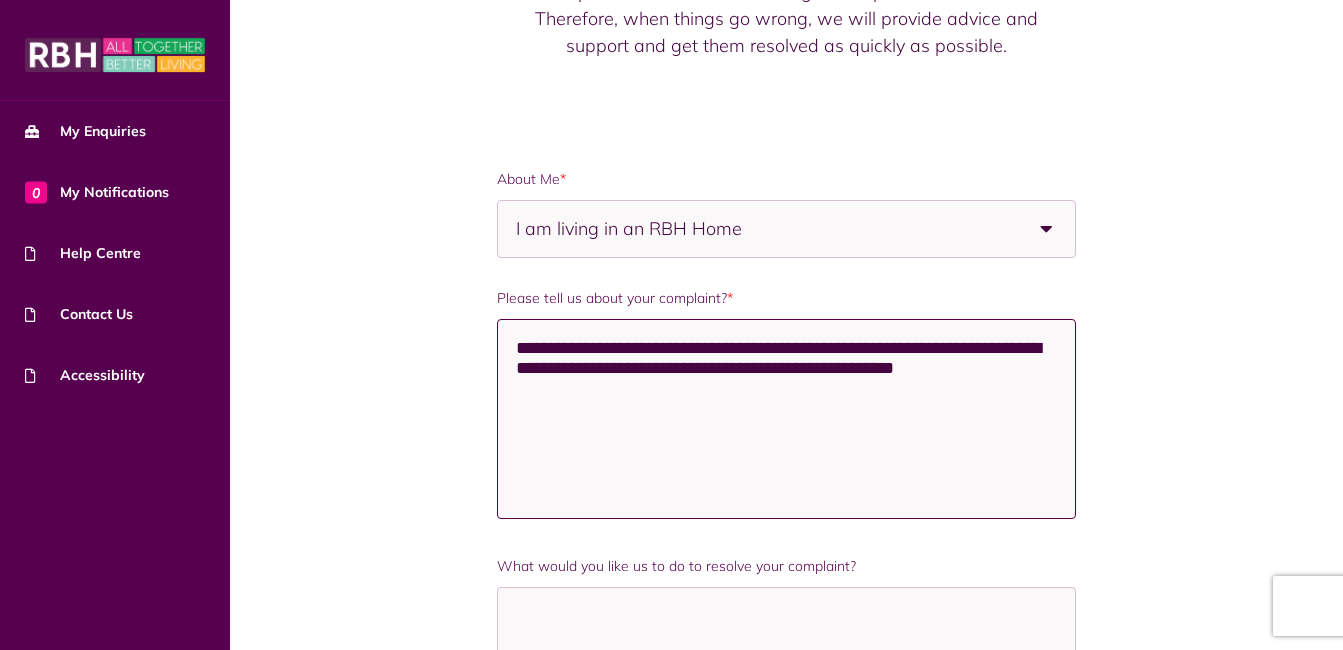 click on "[REDACTED]" at bounding box center [786, 419] 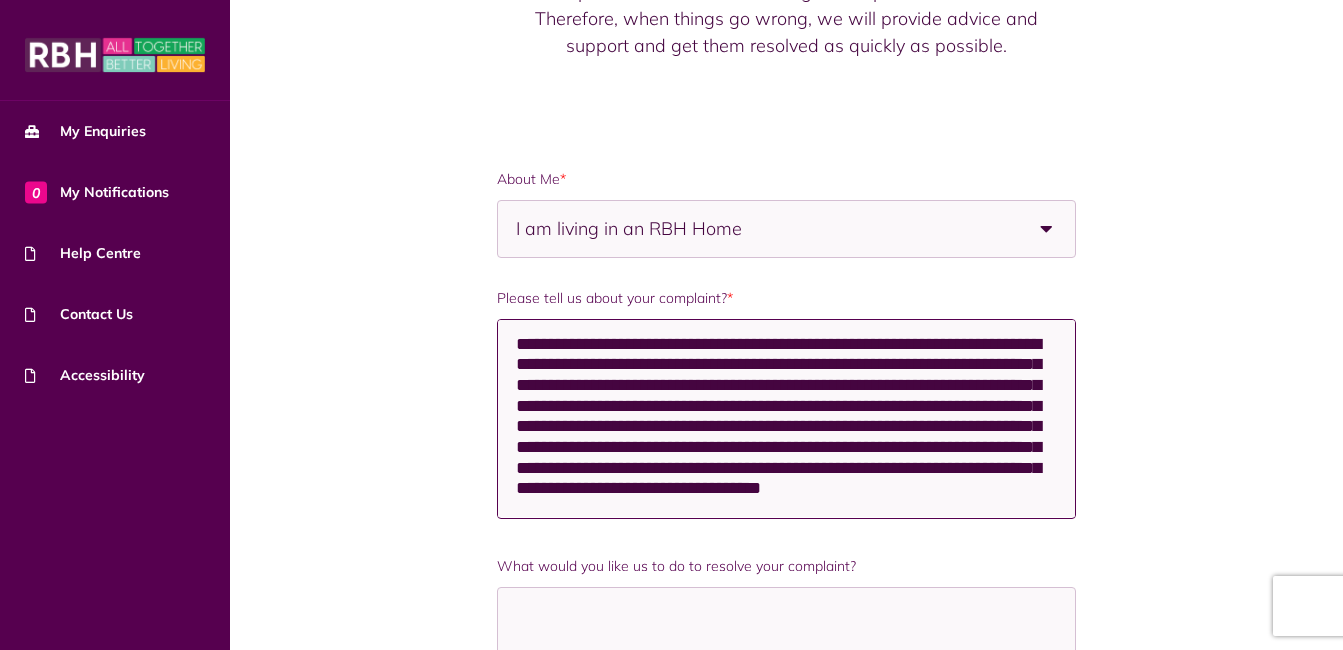 scroll, scrollTop: 27, scrollLeft: 0, axis: vertical 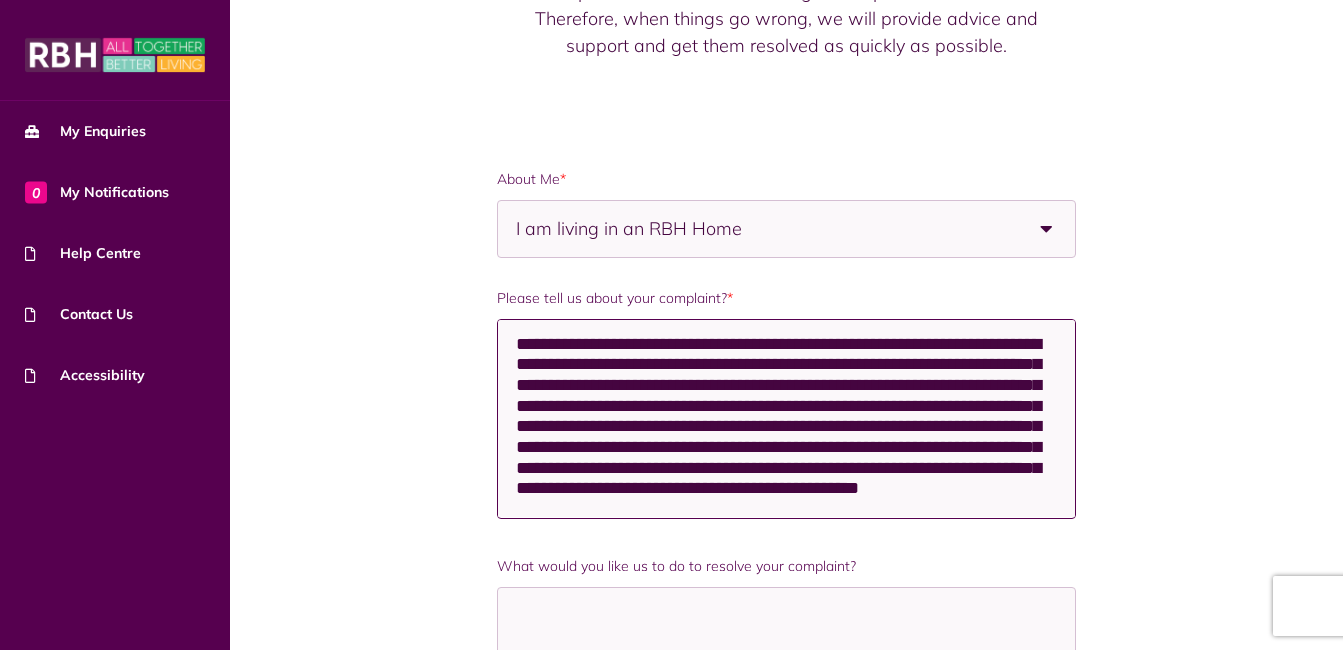 drag, startPoint x: 672, startPoint y: 505, endPoint x: 686, endPoint y: 521, distance: 21.260292 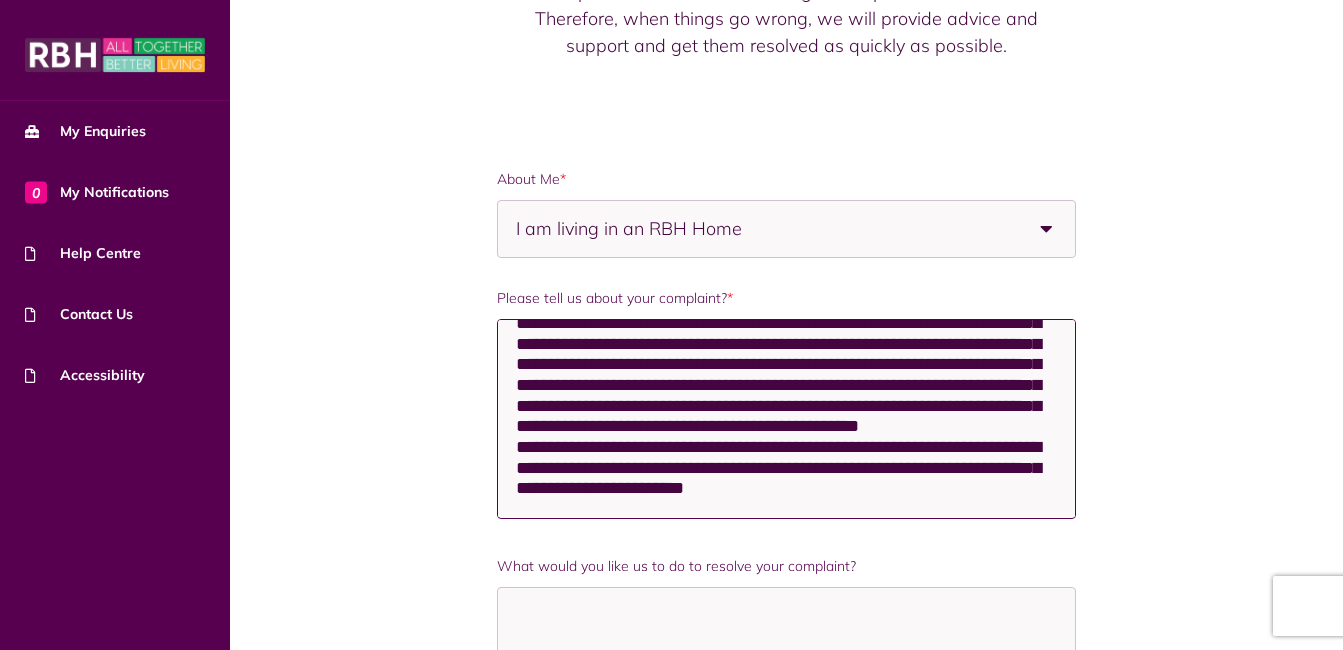 scroll, scrollTop: 110, scrollLeft: 0, axis: vertical 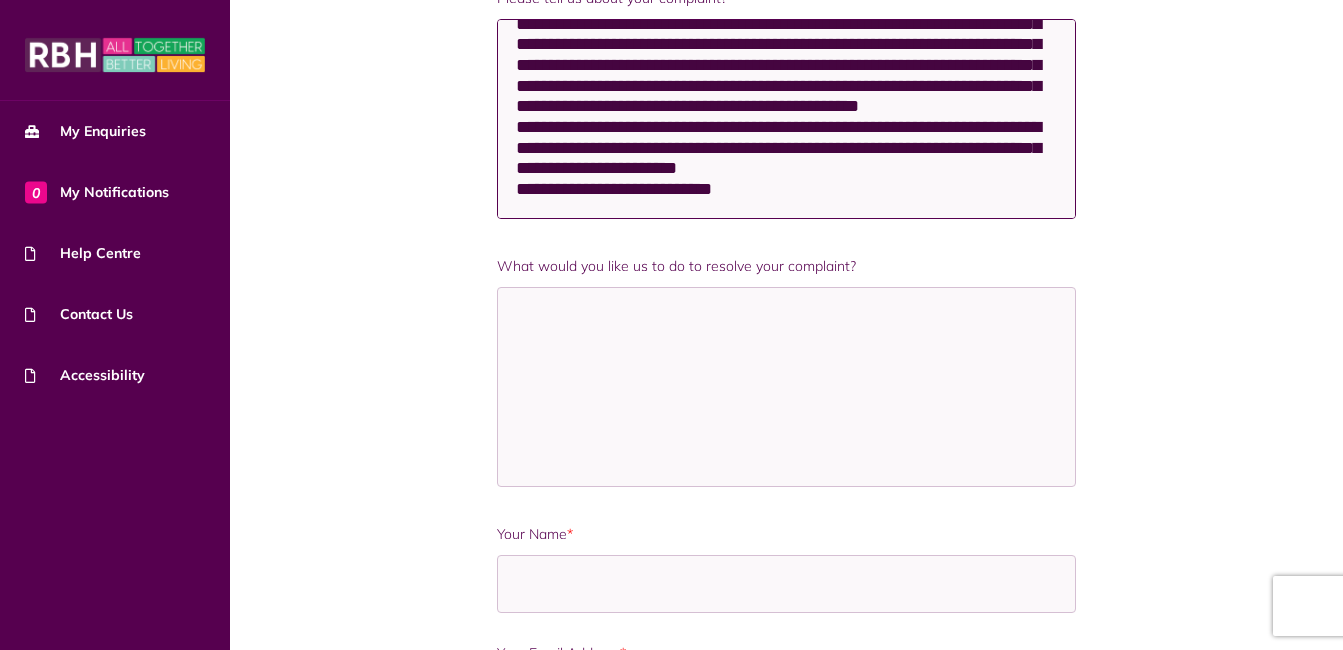 type on "[REDACTED]
[REDACTED]
[REDACTED]" 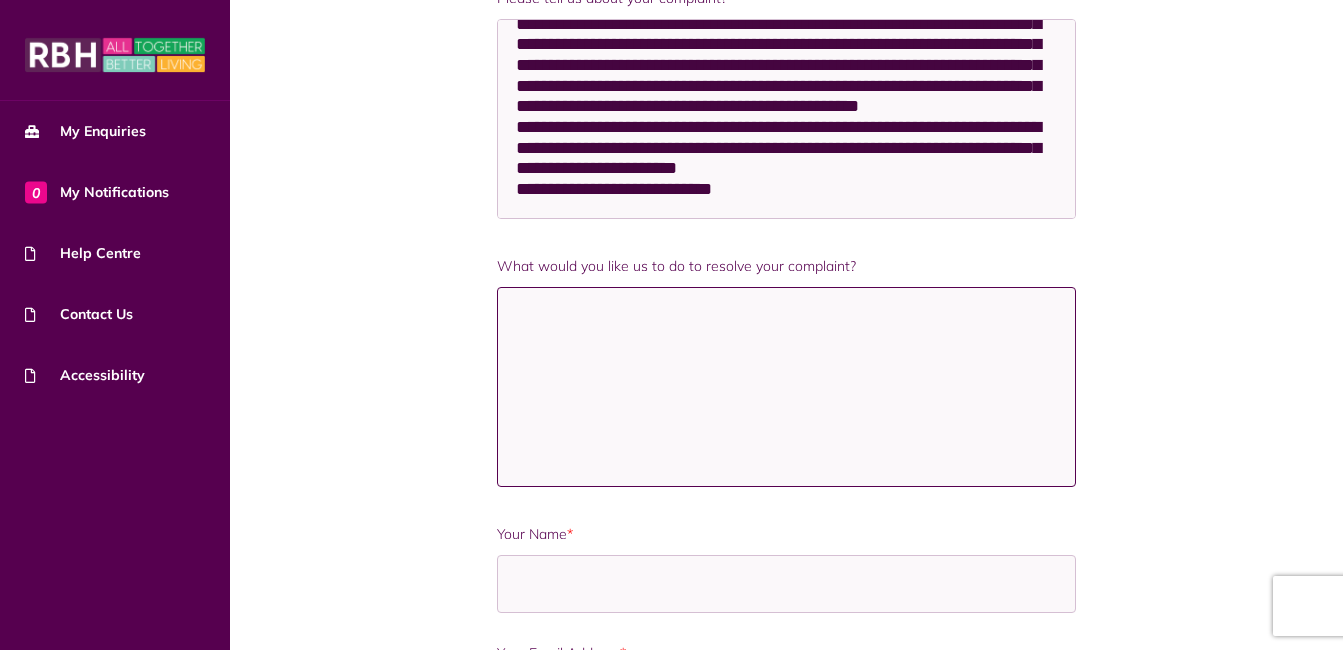 click on "What would you like us to do to resolve your complaint?" at bounding box center (786, 387) 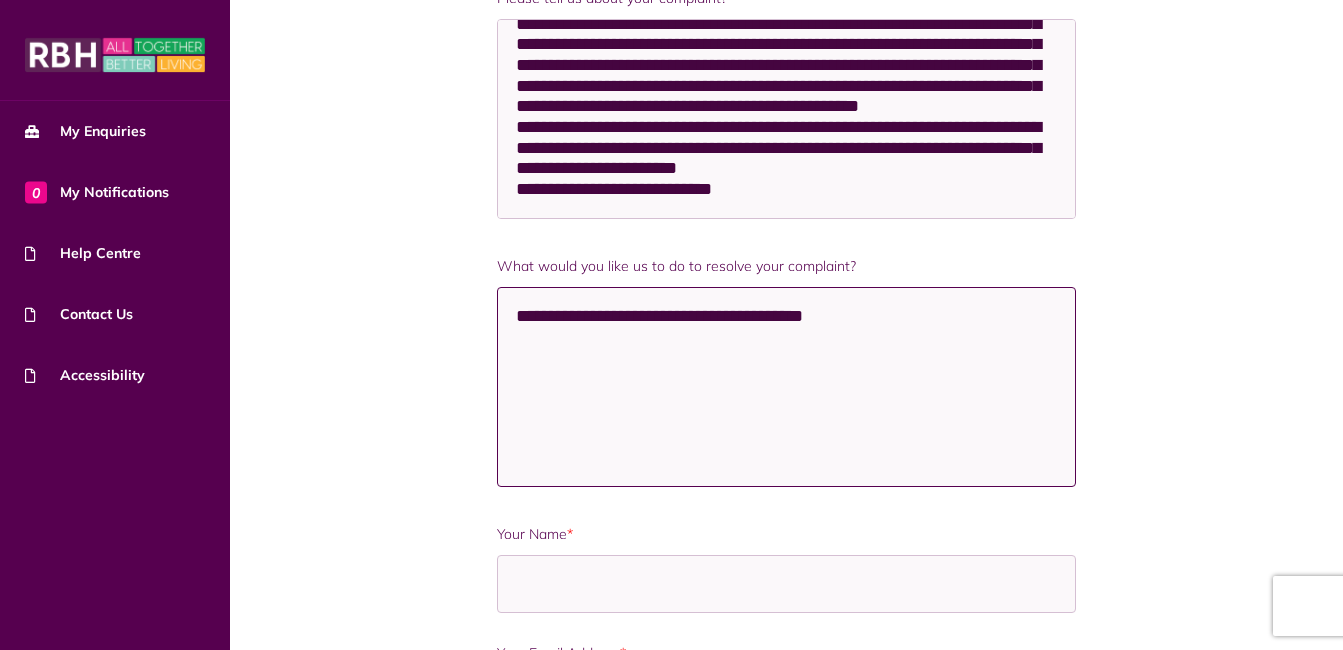 drag, startPoint x: 607, startPoint y: 316, endPoint x: 651, endPoint y: 368, distance: 68.117546 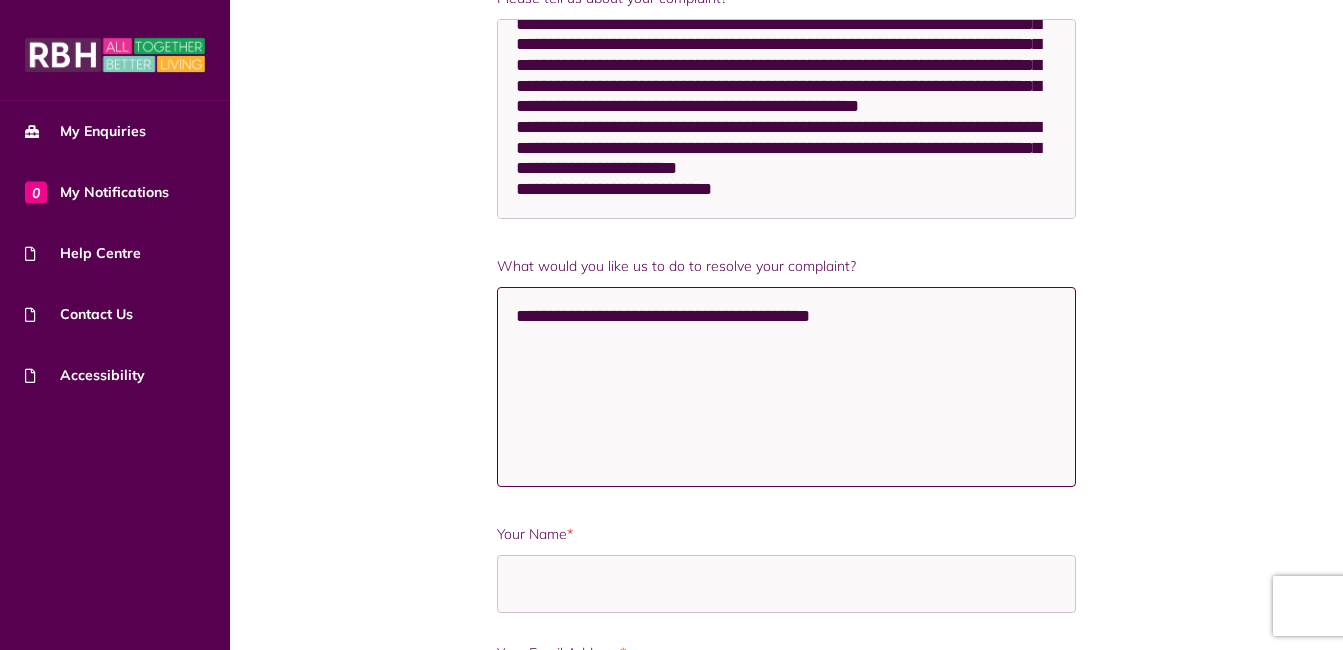 click on "**********" at bounding box center (786, 387) 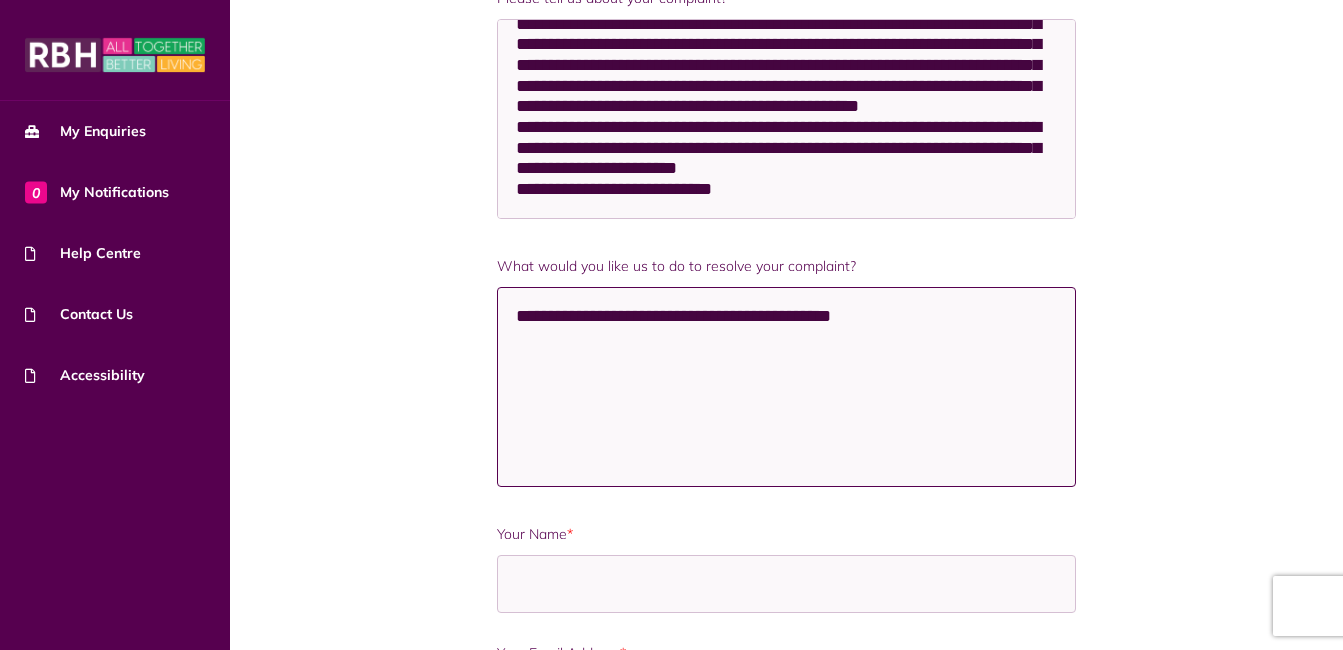 type on "**********" 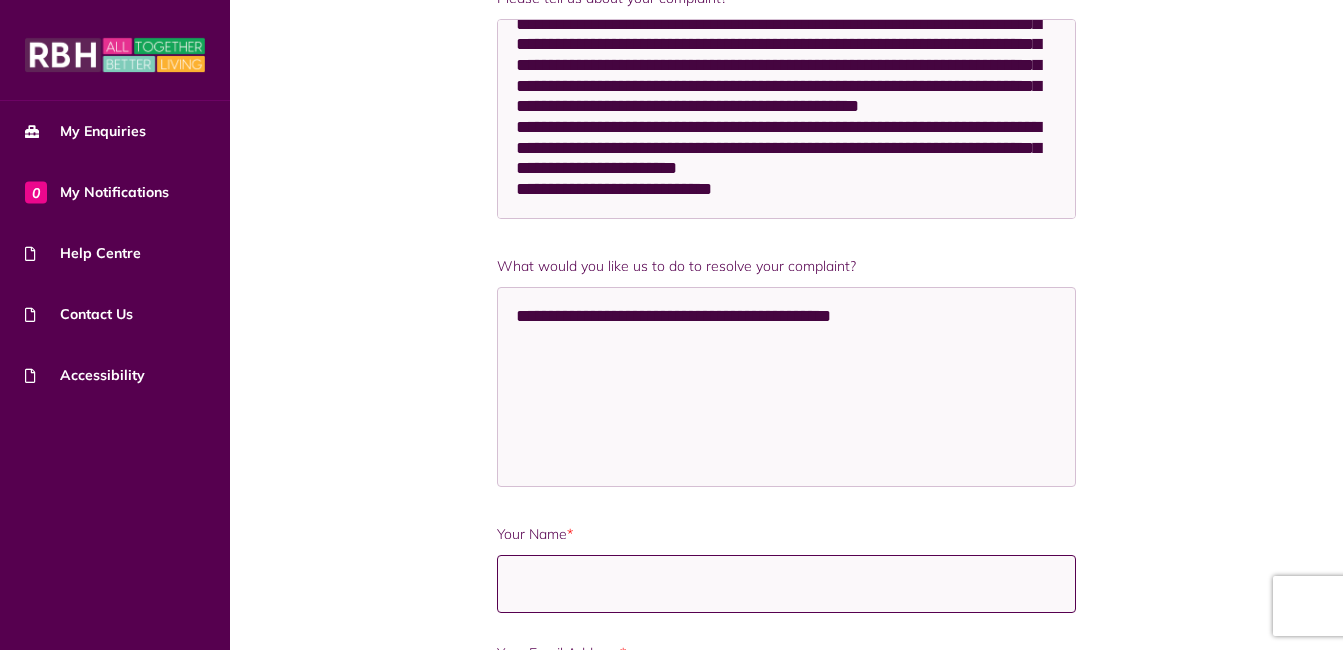 click on "Your Name                                              *" at bounding box center (786, 584) 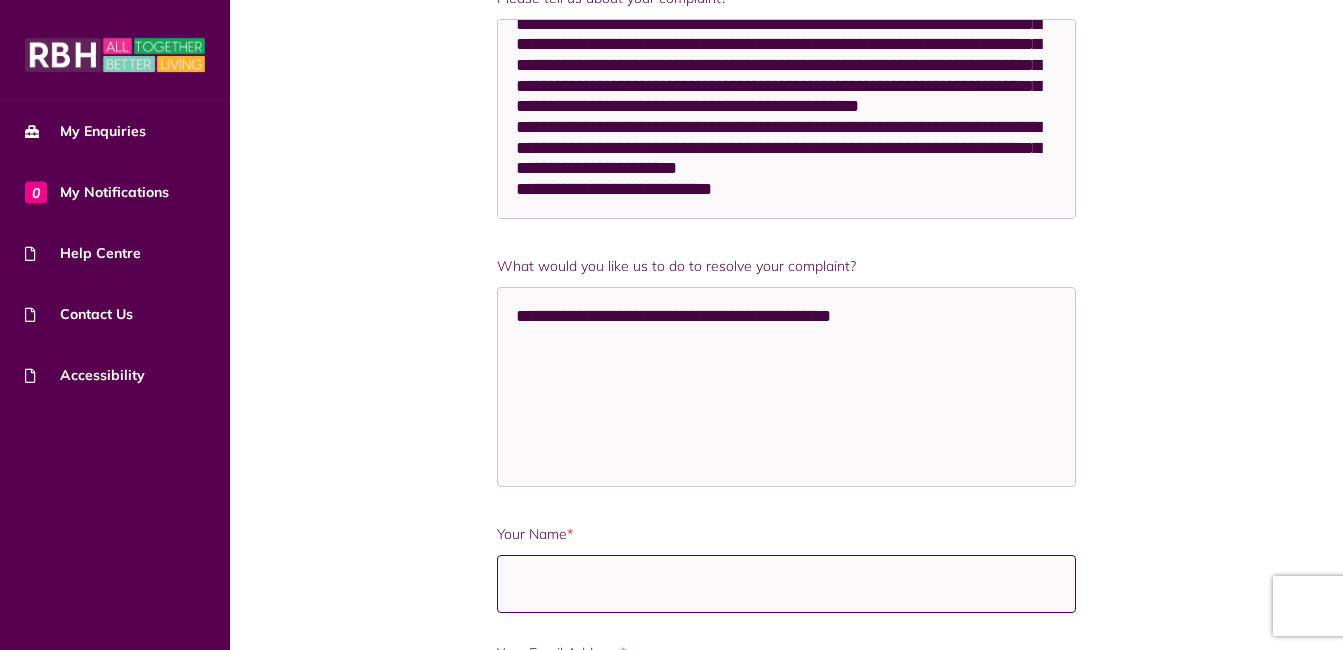 type on "******" 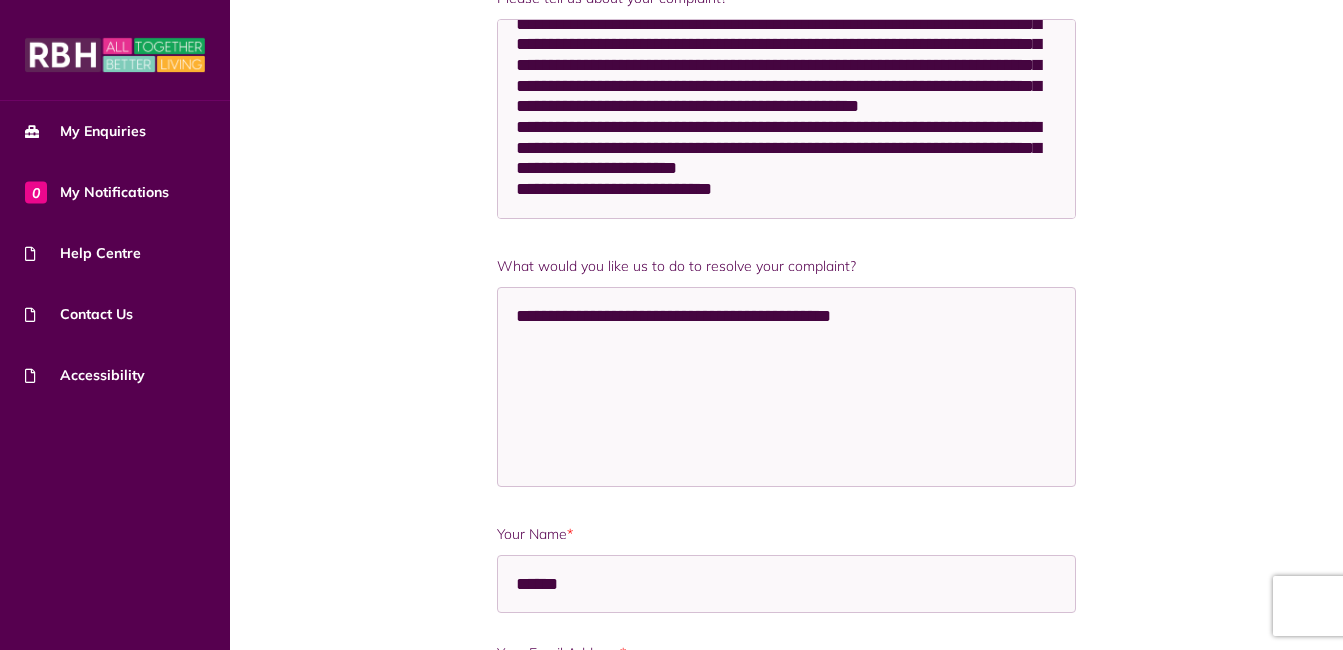 type on "**********" 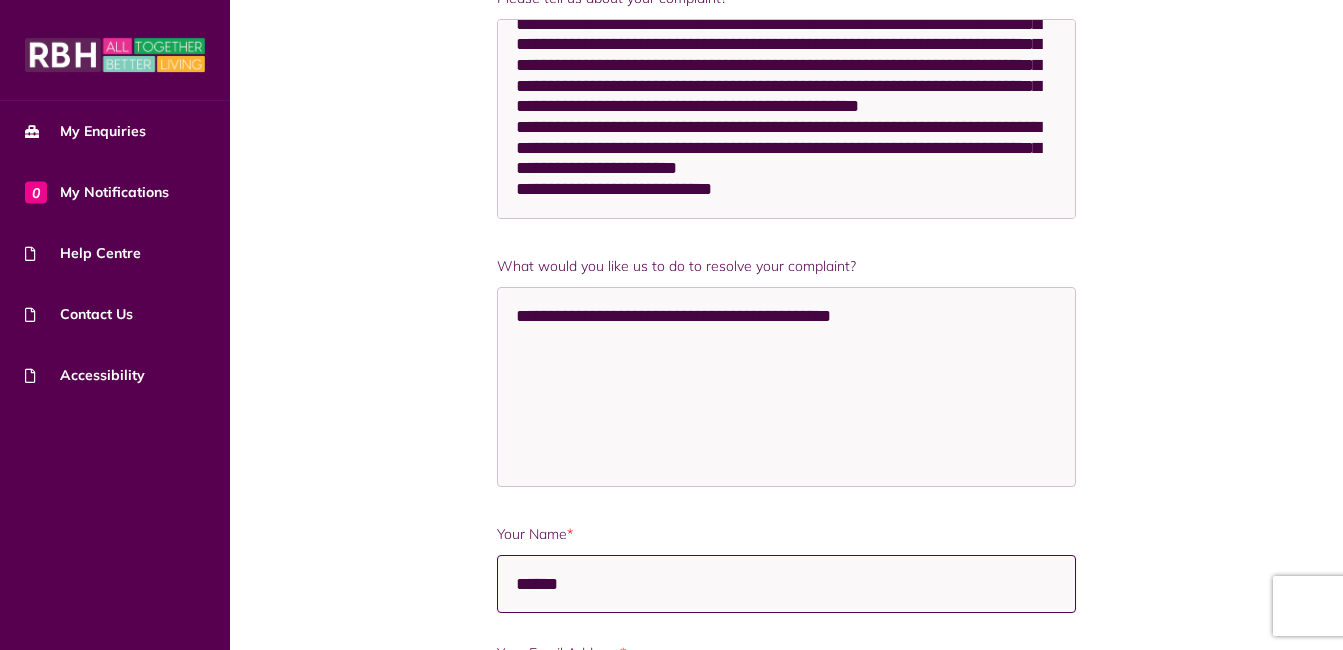 scroll, scrollTop: 84, scrollLeft: 0, axis: vertical 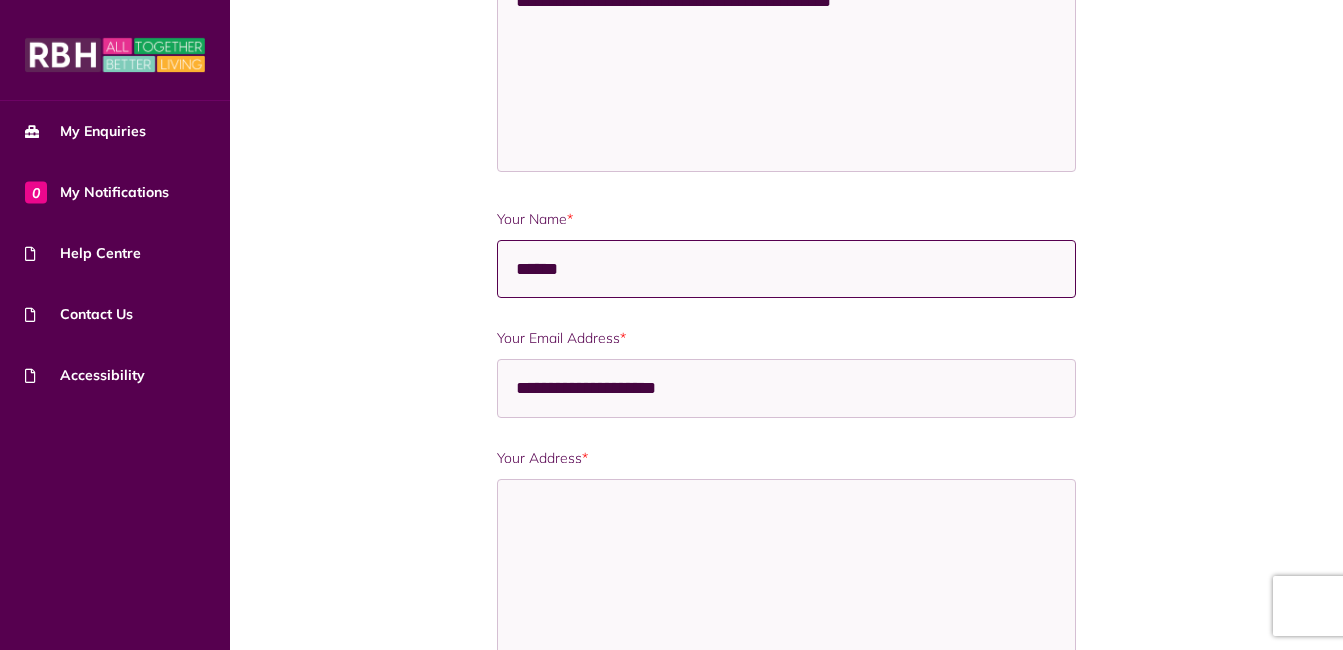 click on "******" at bounding box center [786, 269] 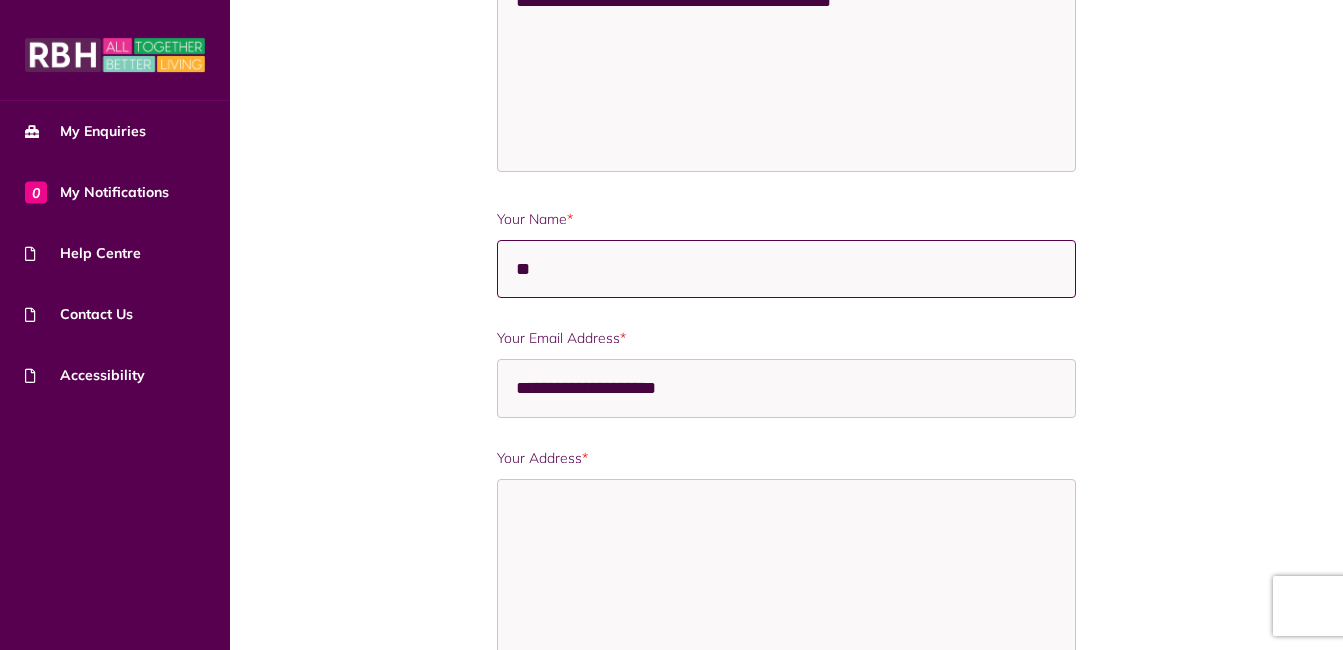 type on "*" 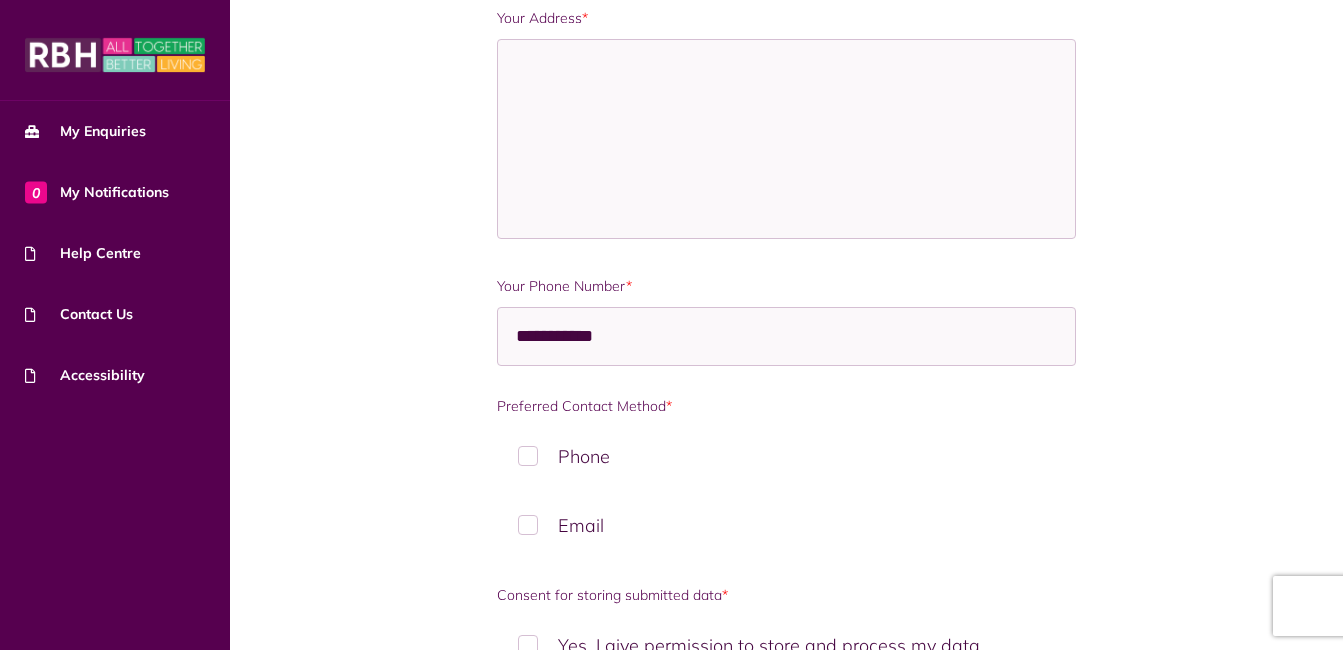 scroll, scrollTop: 1267, scrollLeft: 0, axis: vertical 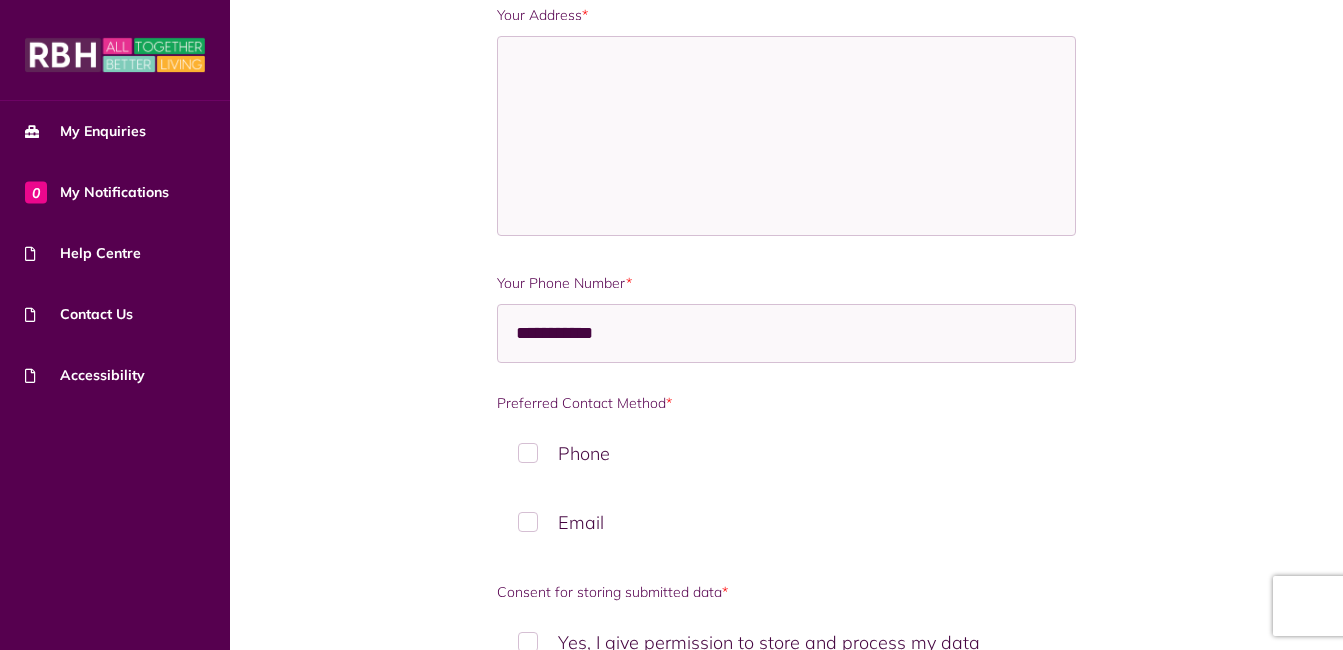 type on "*******" 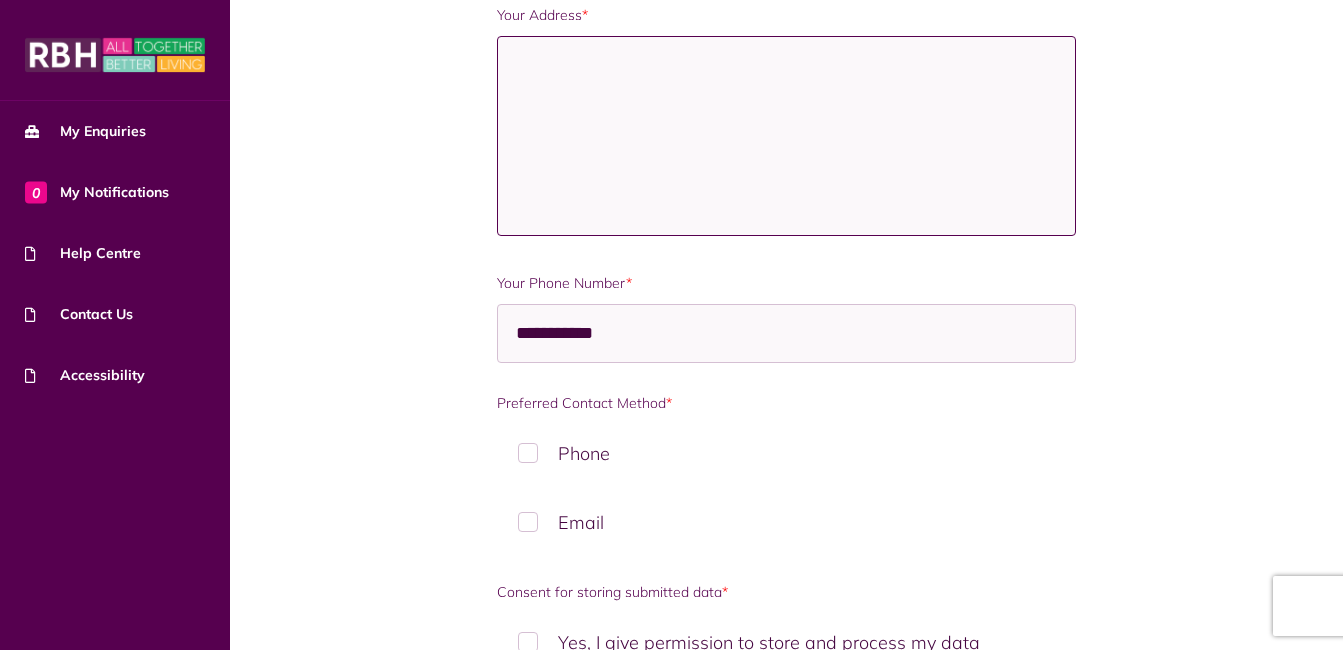 click on "Your Address                                              *" at bounding box center [786, 136] 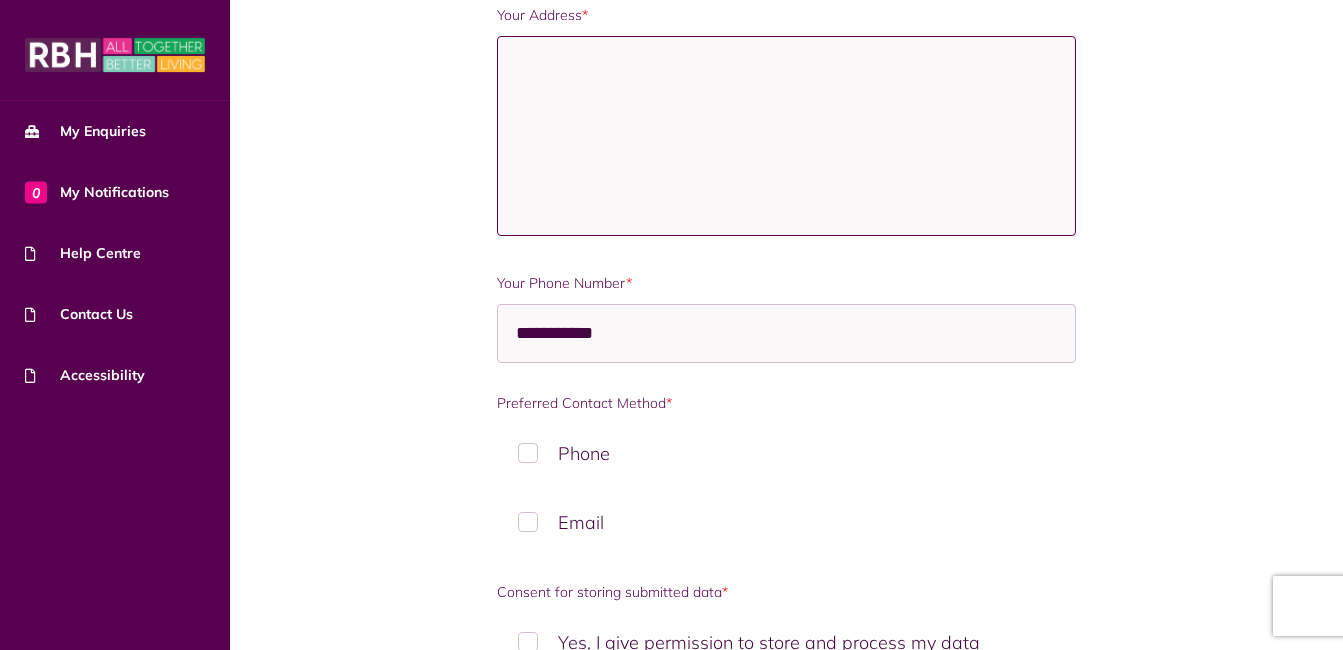 type on "**********" 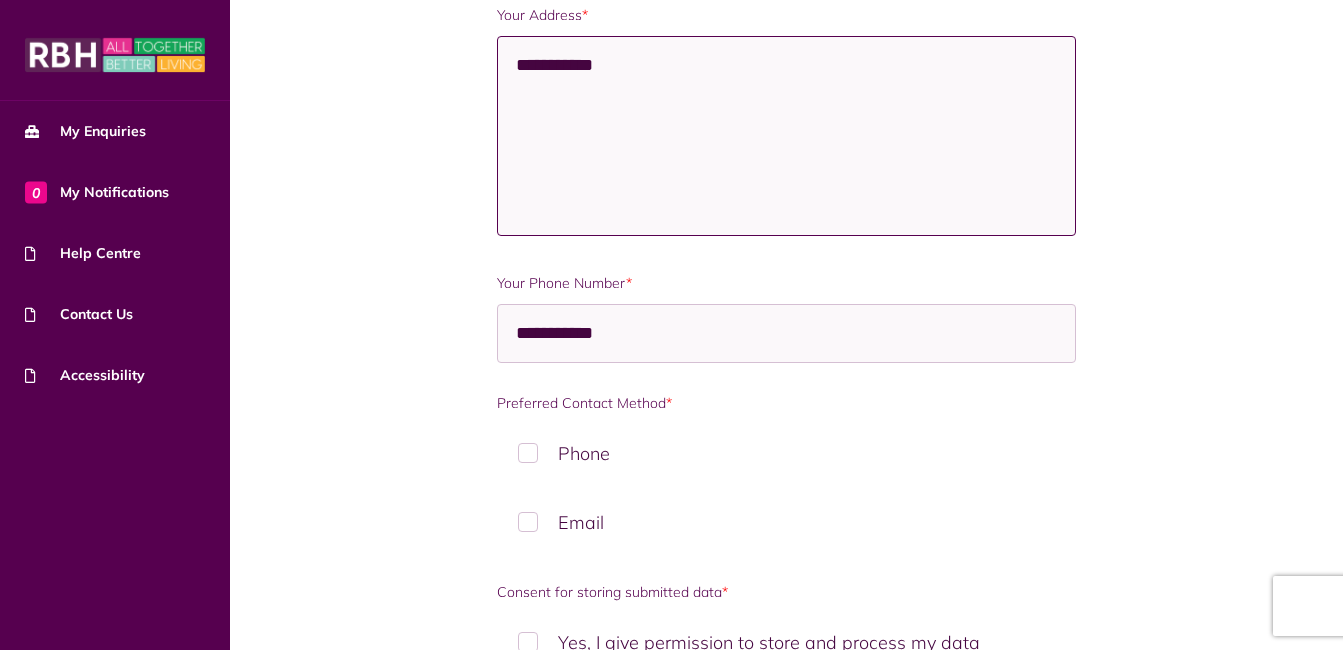 scroll, scrollTop: 84, scrollLeft: 0, axis: vertical 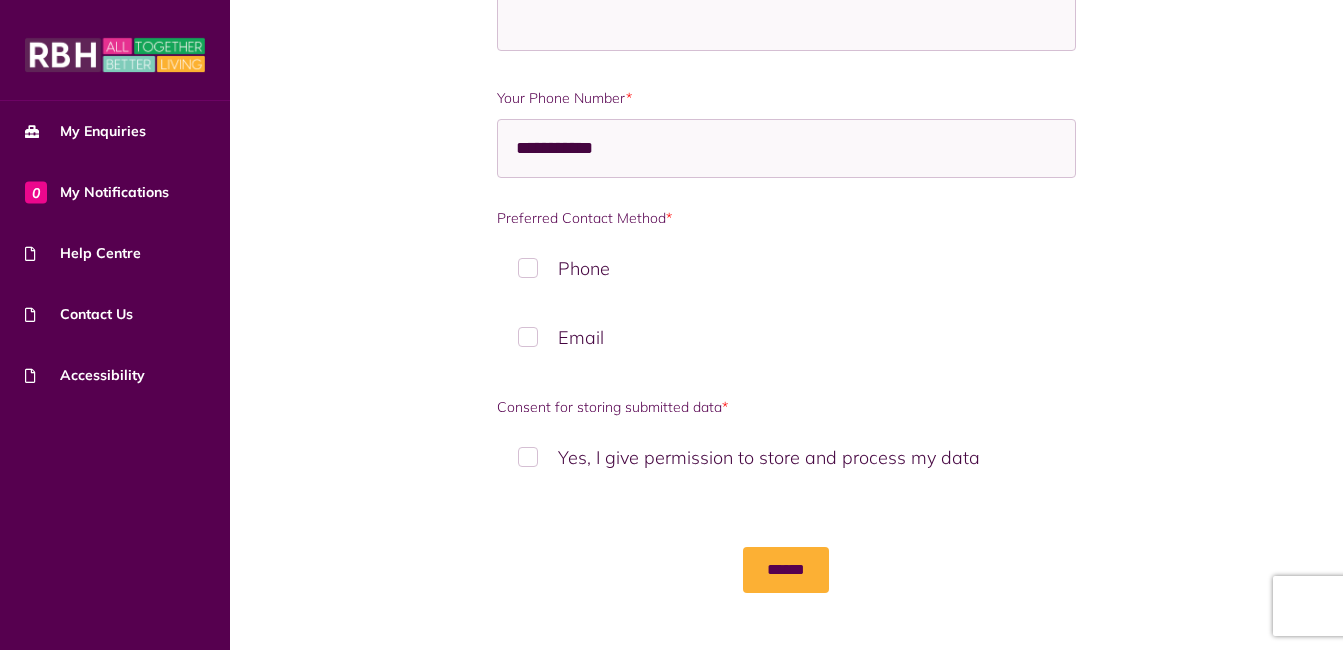 click on "Email" at bounding box center (786, 337) 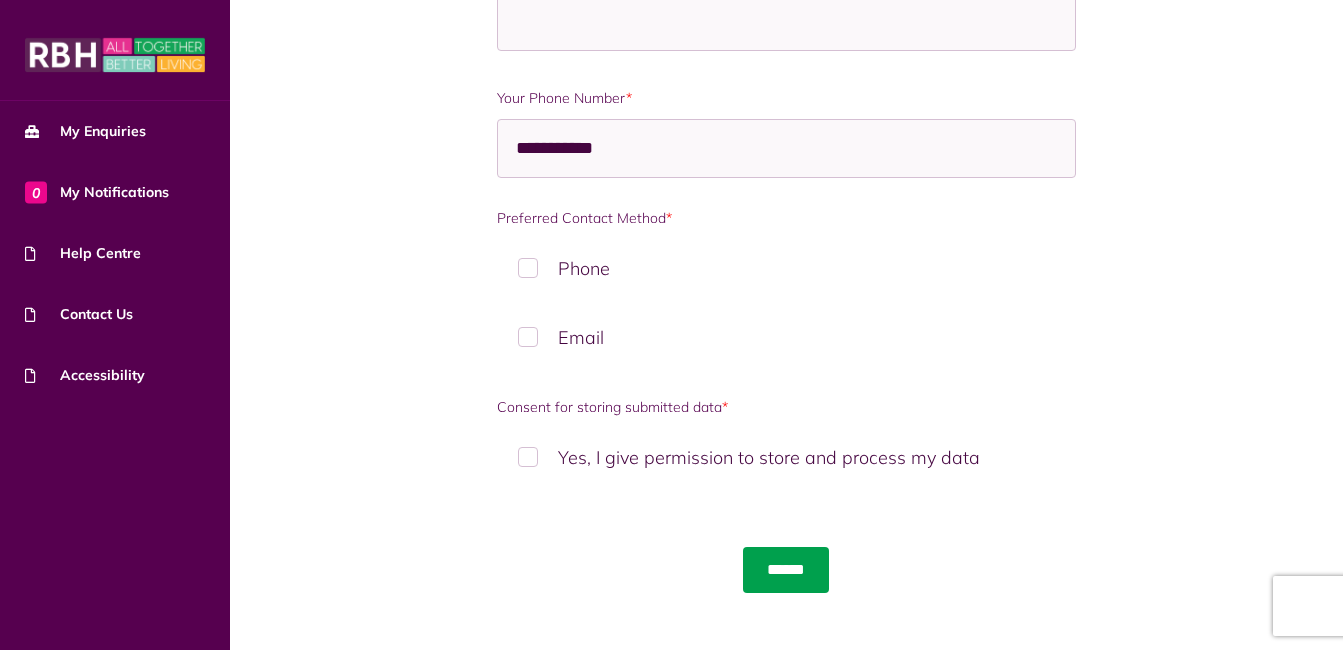 click on "******" at bounding box center [786, 570] 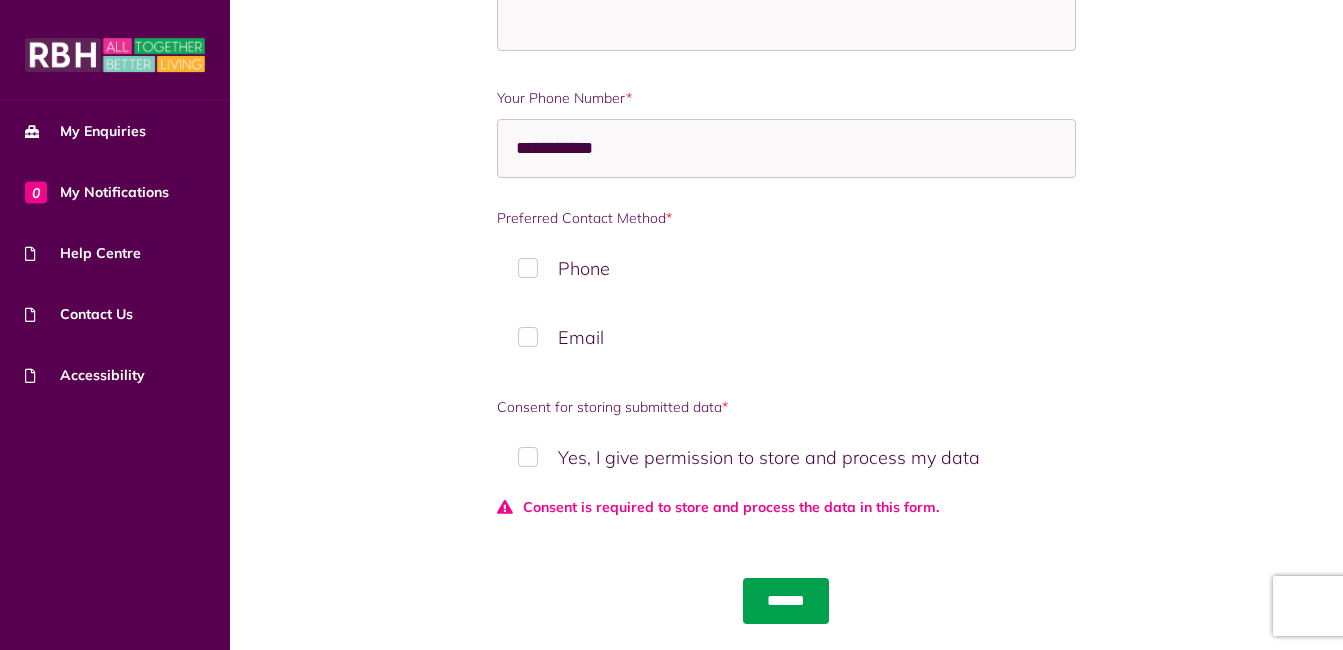 scroll, scrollTop: 1486, scrollLeft: 0, axis: vertical 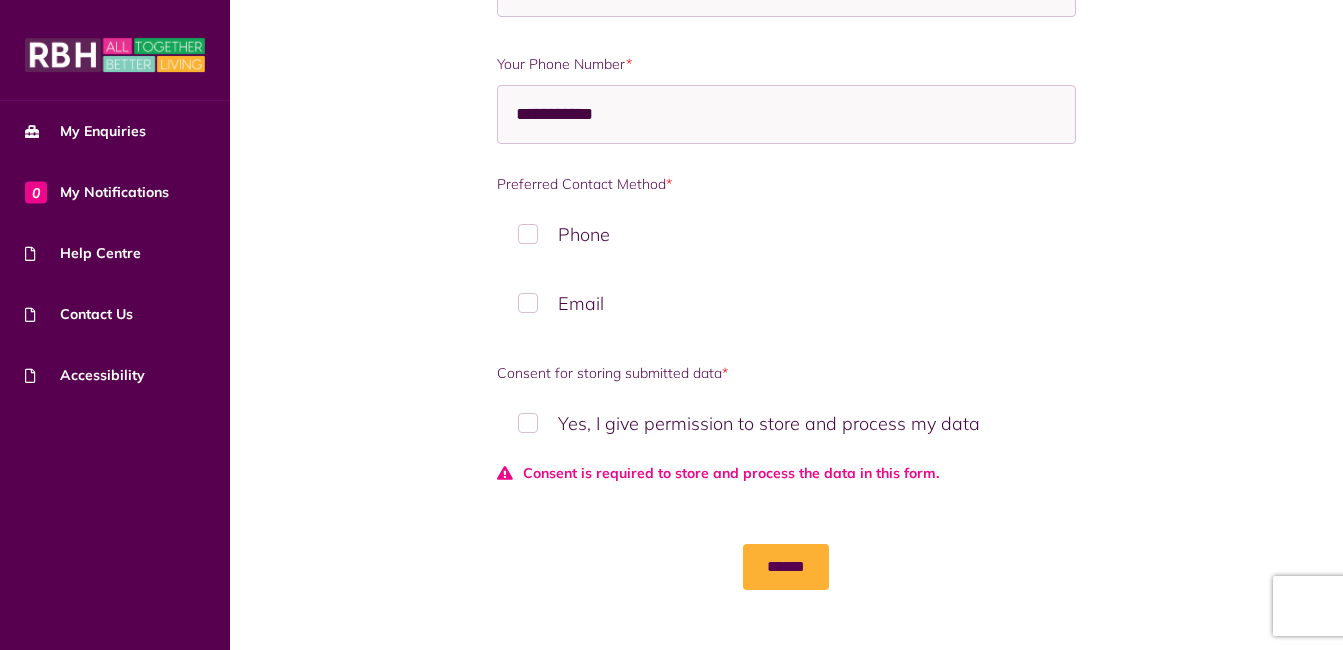 drag, startPoint x: 769, startPoint y: 568, endPoint x: 597, endPoint y: 492, distance: 188.04254 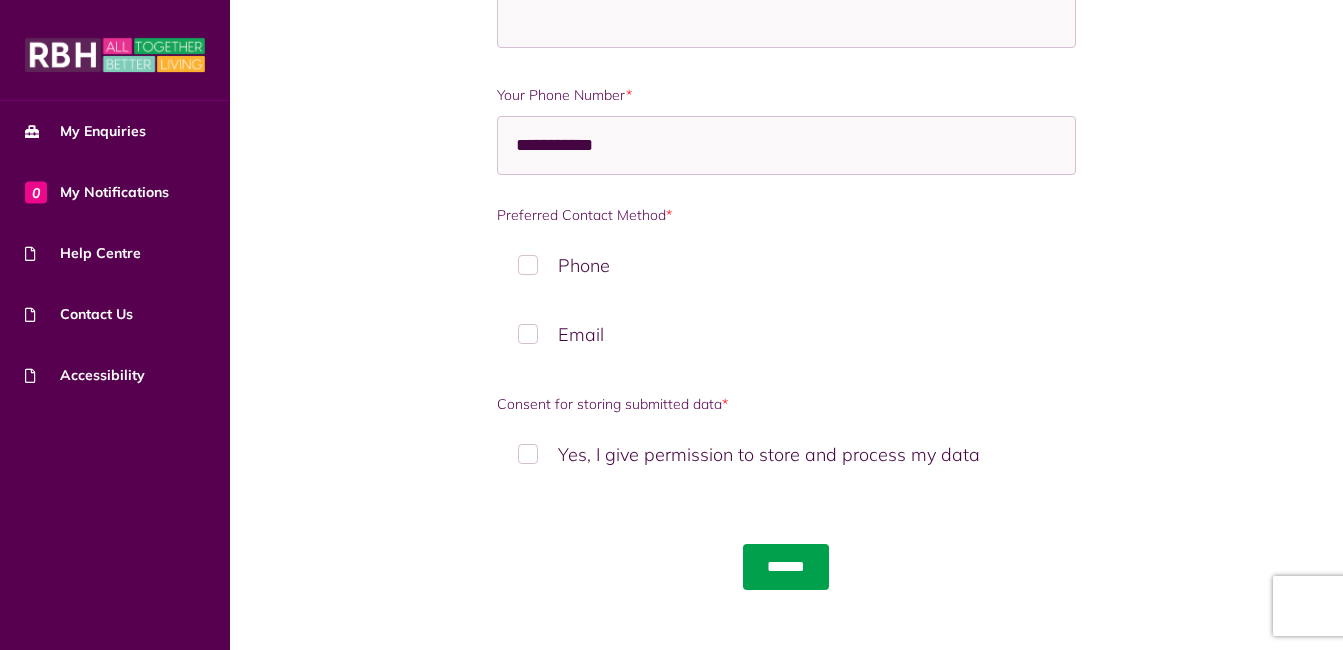click on "******" at bounding box center (786, 567) 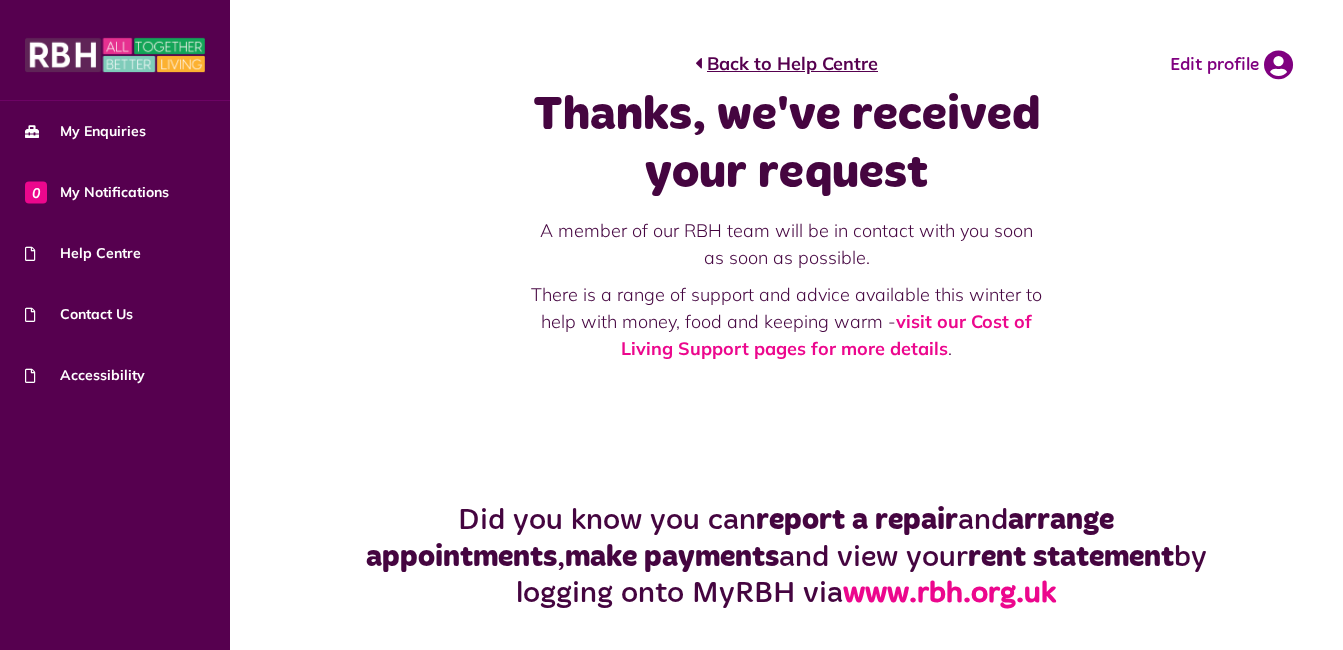 scroll, scrollTop: 0, scrollLeft: 0, axis: both 